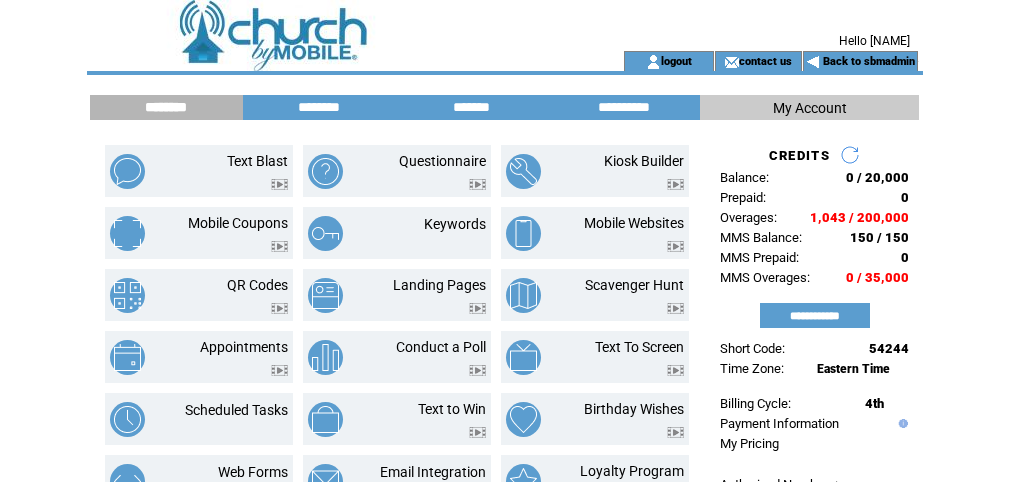 scroll, scrollTop: 96, scrollLeft: 0, axis: vertical 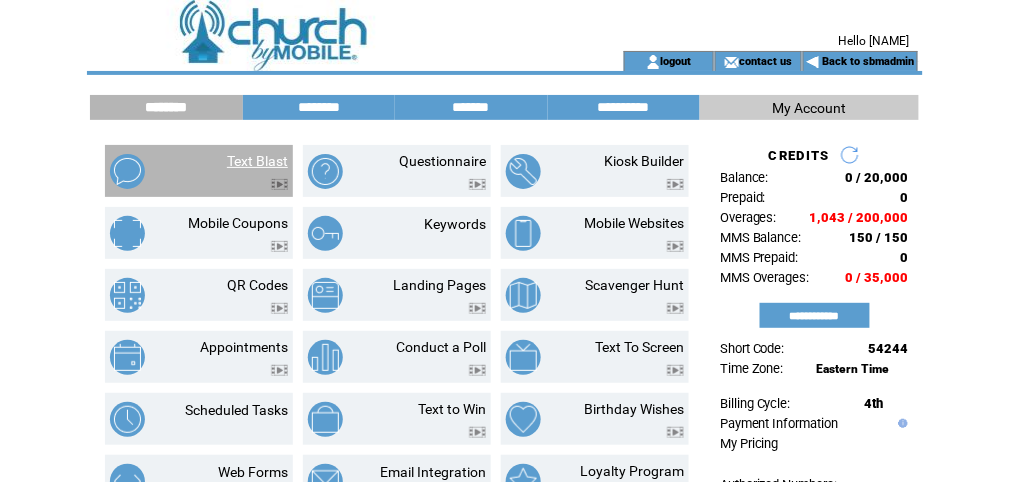 click on "Text Blast" at bounding box center [257, 161] 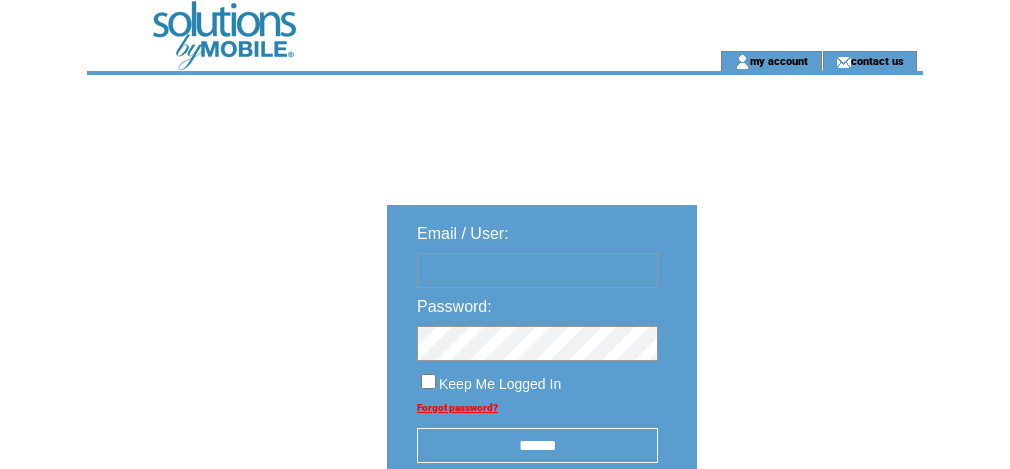 scroll, scrollTop: 0, scrollLeft: 0, axis: both 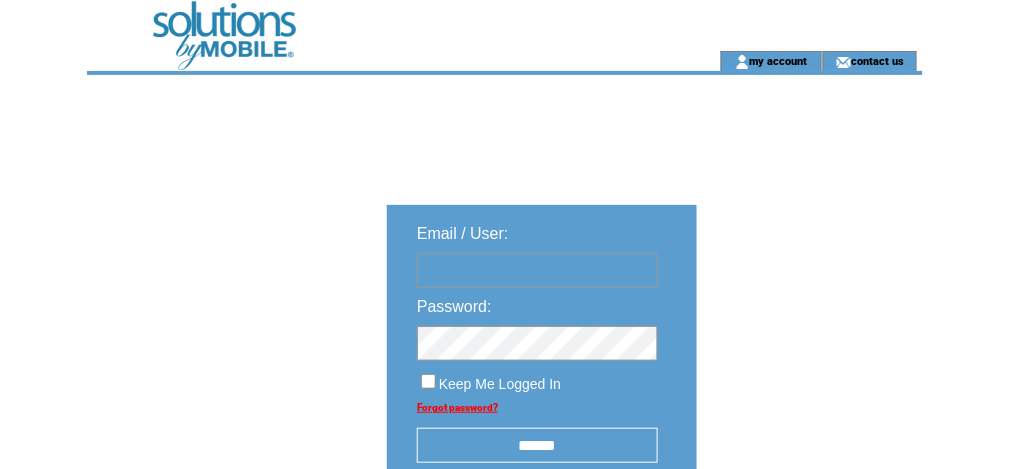 type on "********" 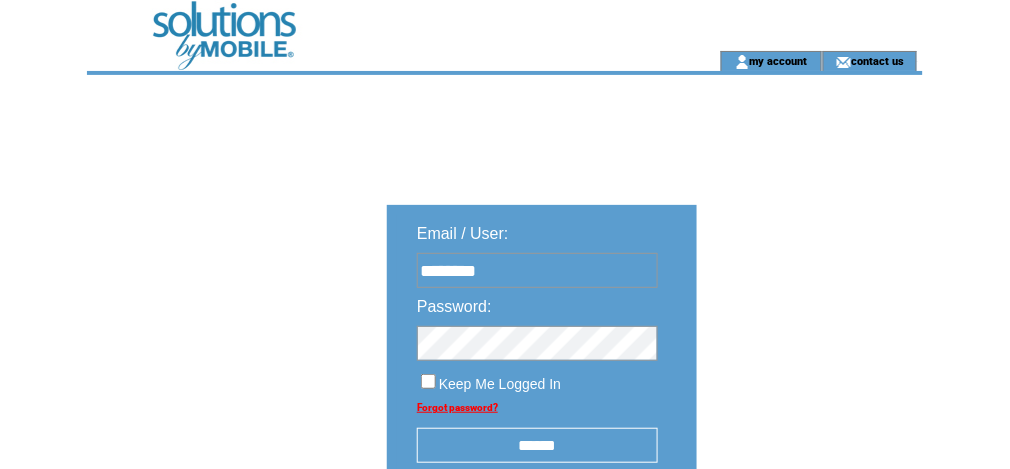 click at bounding box center (371, 25) 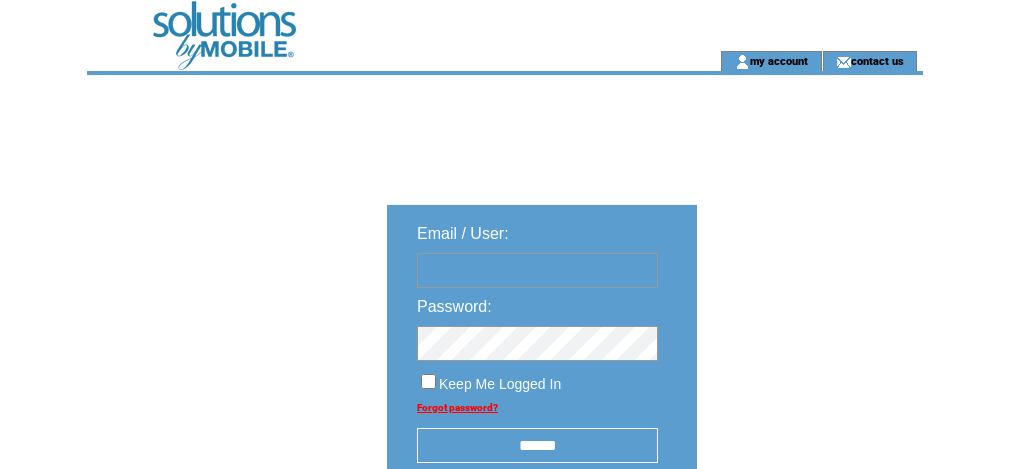 scroll, scrollTop: 0, scrollLeft: 0, axis: both 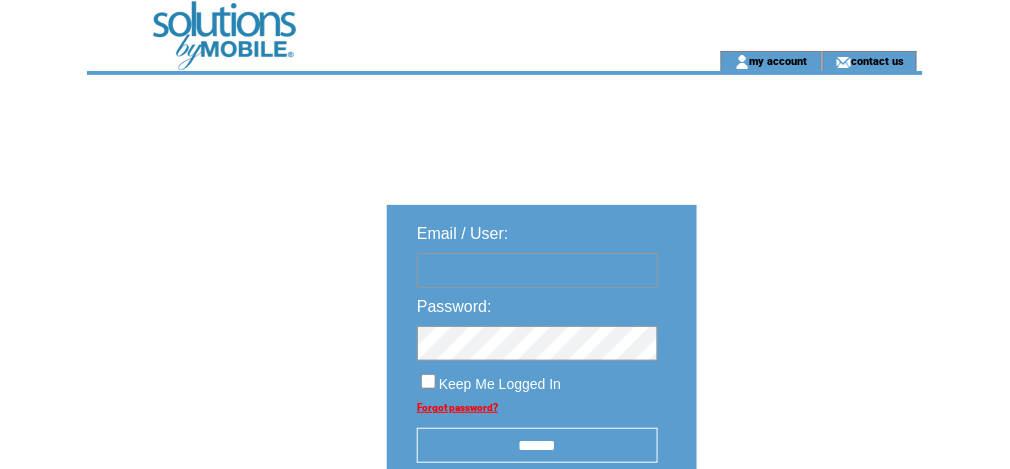 type on "********" 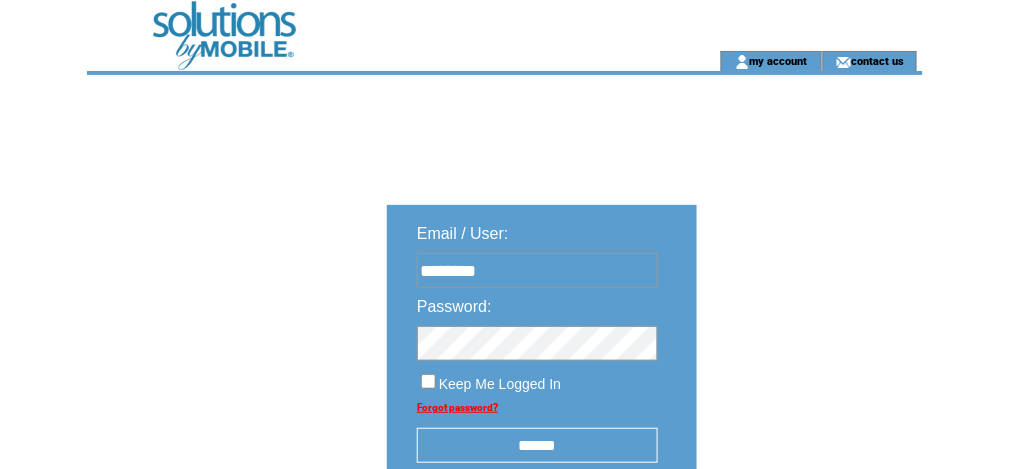 click on "******" at bounding box center [537, 445] 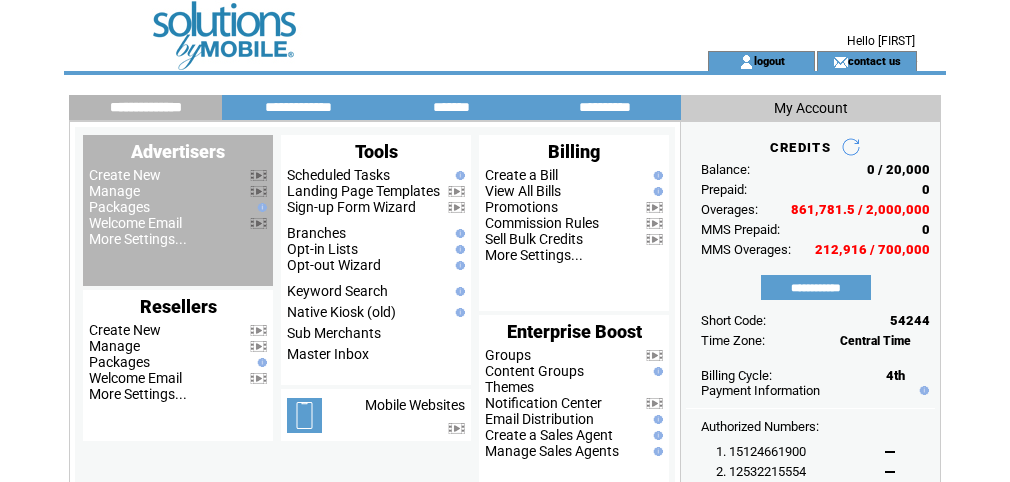scroll, scrollTop: 0, scrollLeft: 0, axis: both 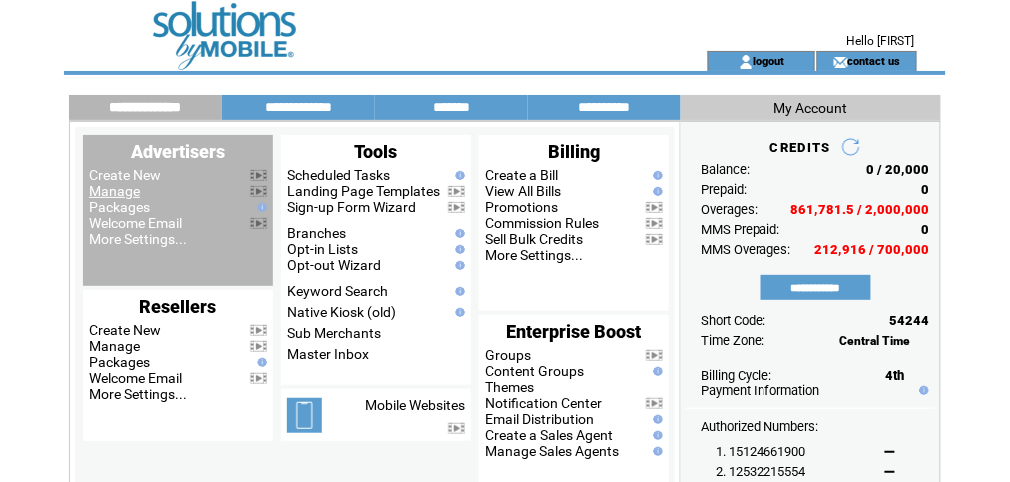 click on "Manage" at bounding box center (114, 191) 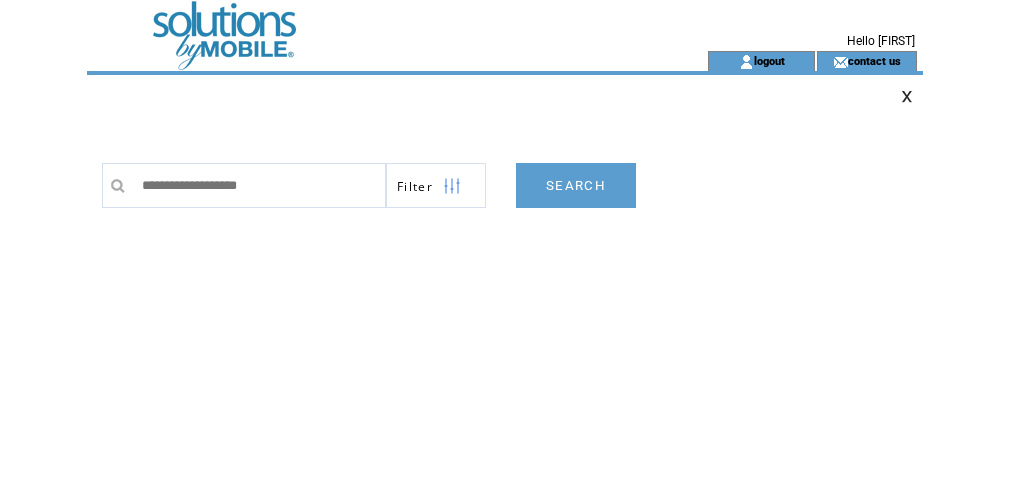 scroll, scrollTop: 0, scrollLeft: 0, axis: both 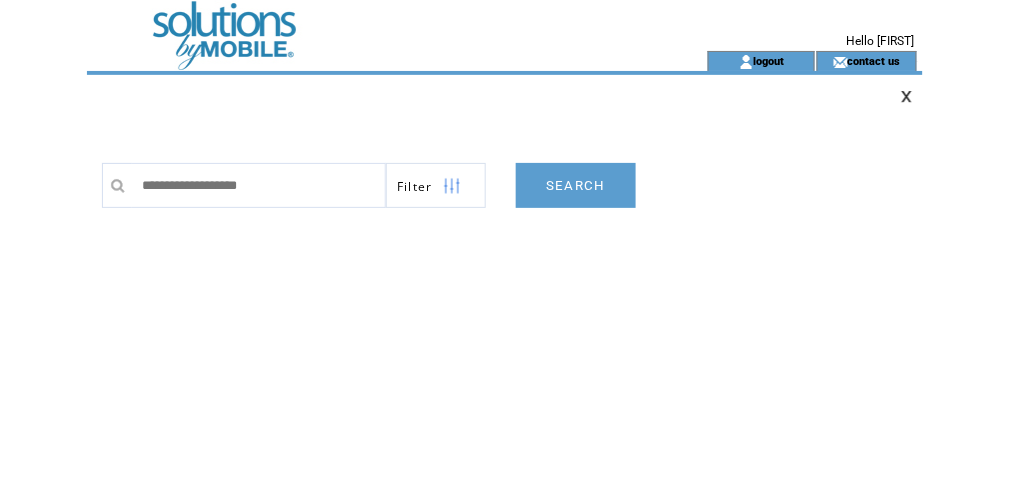 click at bounding box center (361, 25) 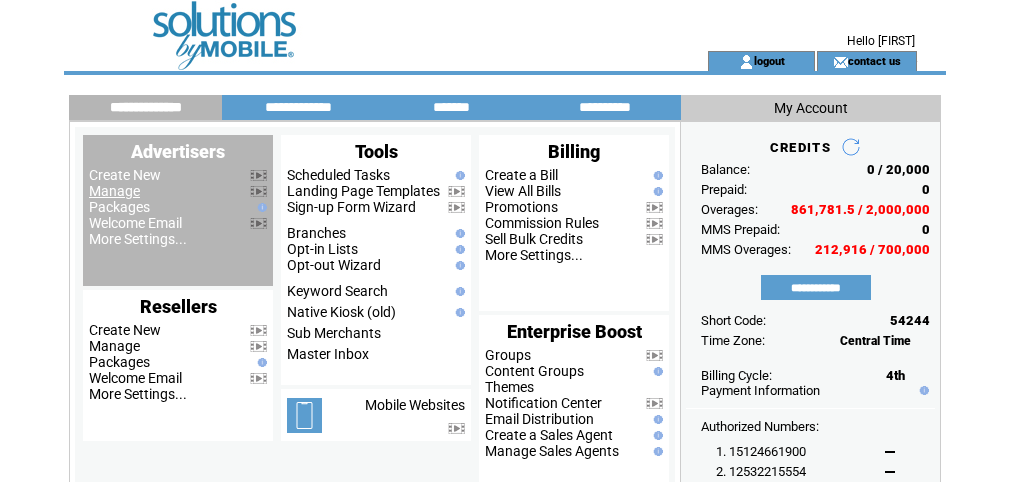 click on "Manage" at bounding box center (114, 191) 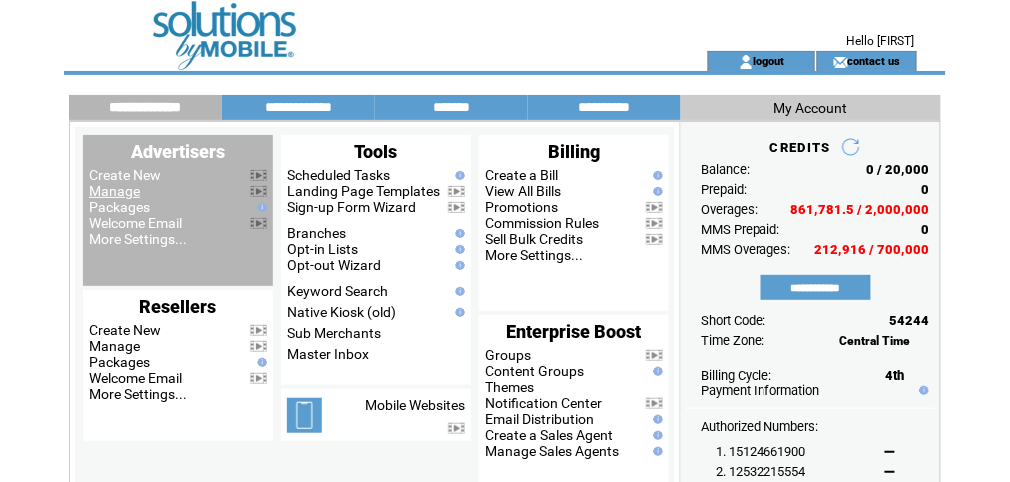 scroll, scrollTop: 0, scrollLeft: 0, axis: both 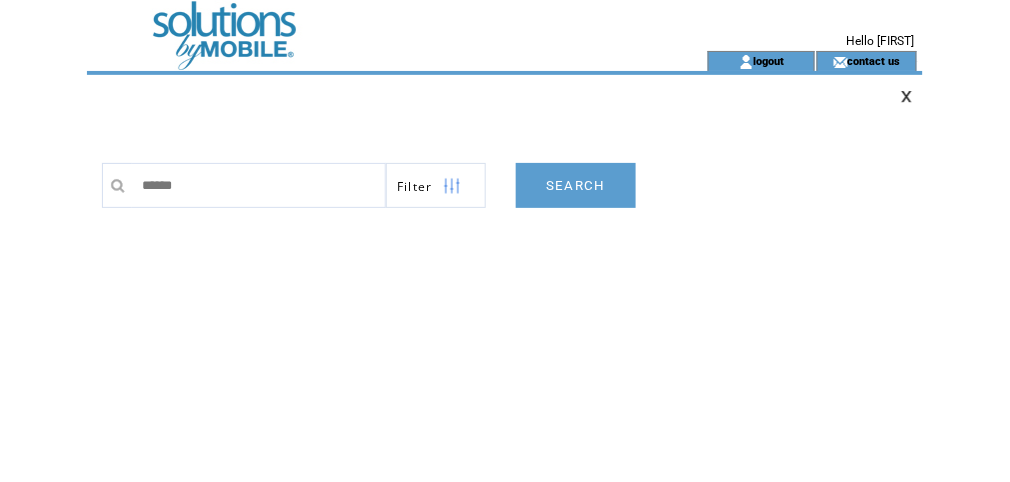 type on "*******" 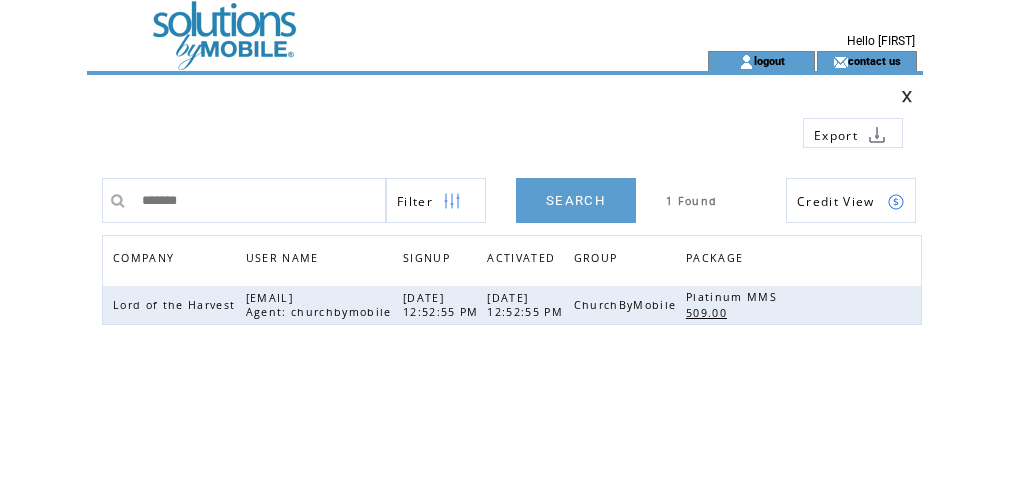 scroll, scrollTop: 0, scrollLeft: 0, axis: both 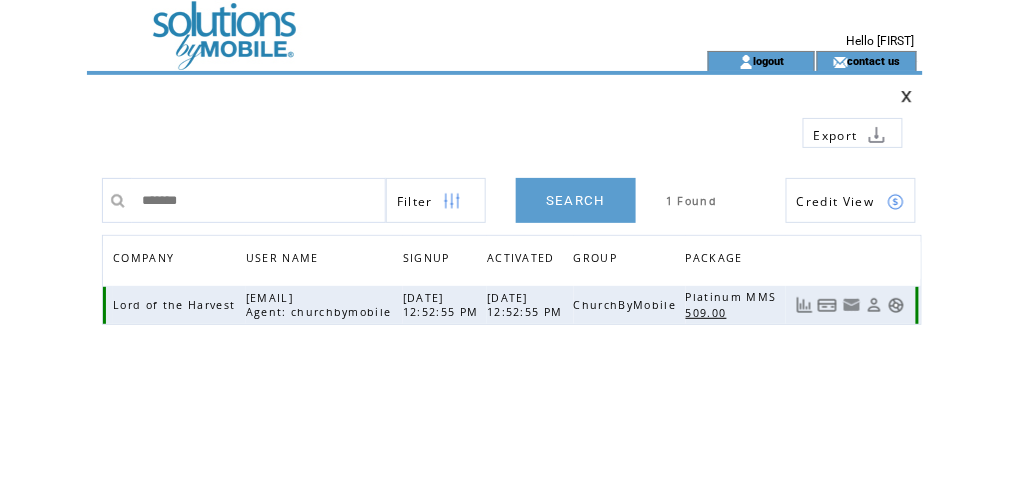 click at bounding box center (896, 305) 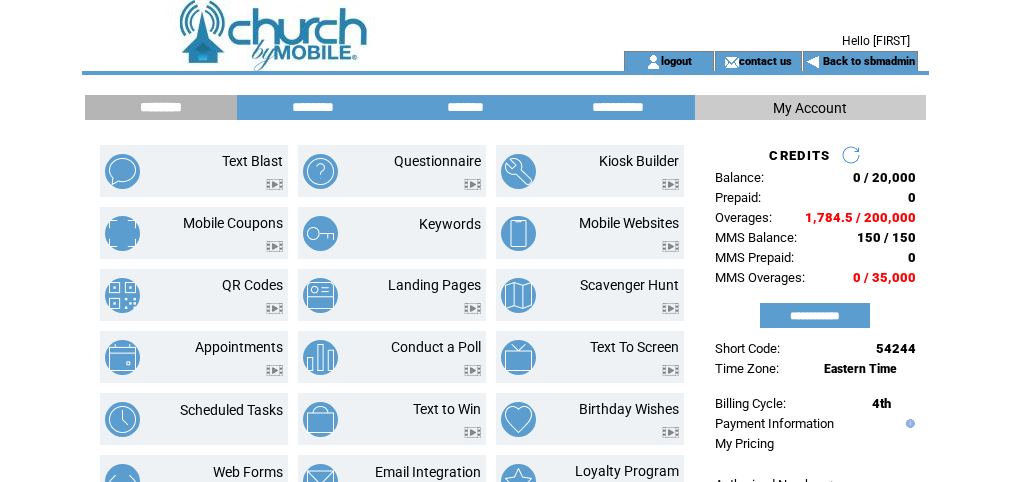scroll, scrollTop: 0, scrollLeft: 0, axis: both 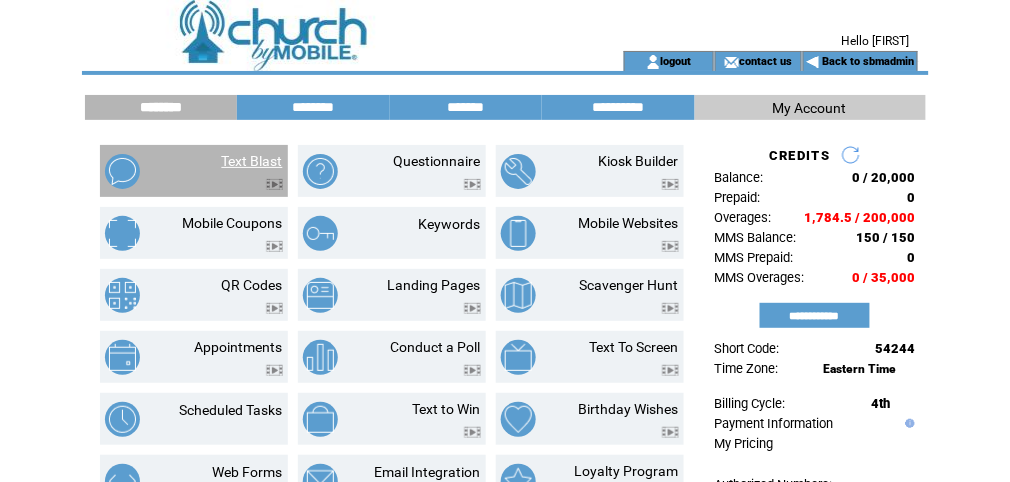 click on "Text Blast" at bounding box center (252, 161) 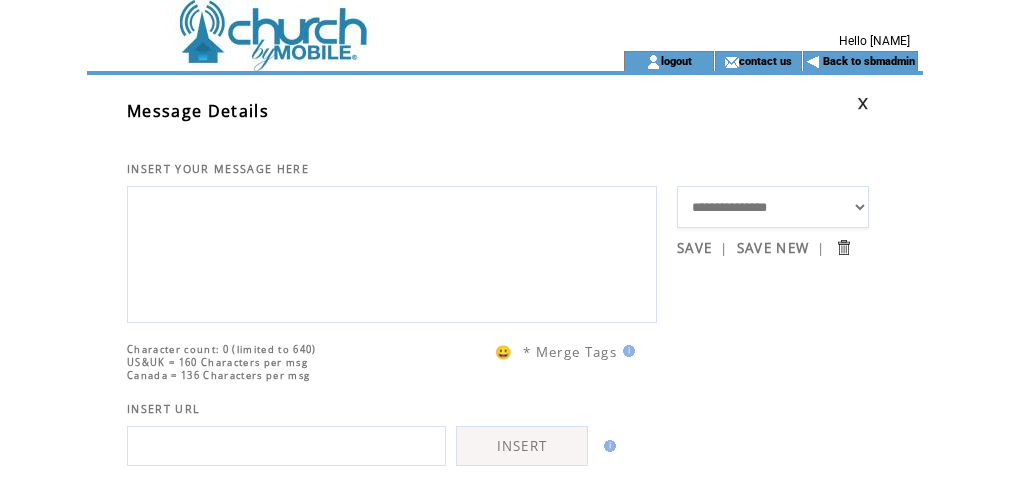click at bounding box center (392, 254) 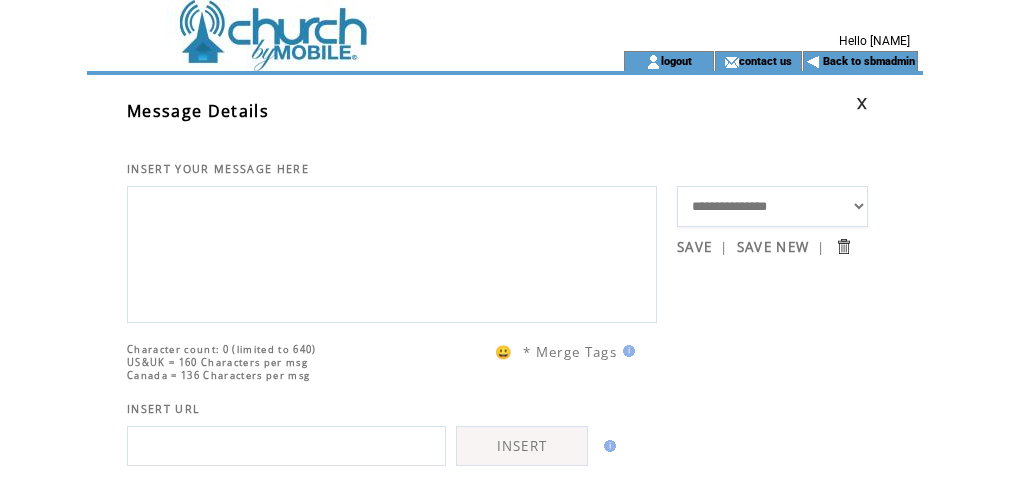 scroll, scrollTop: 0, scrollLeft: 0, axis: both 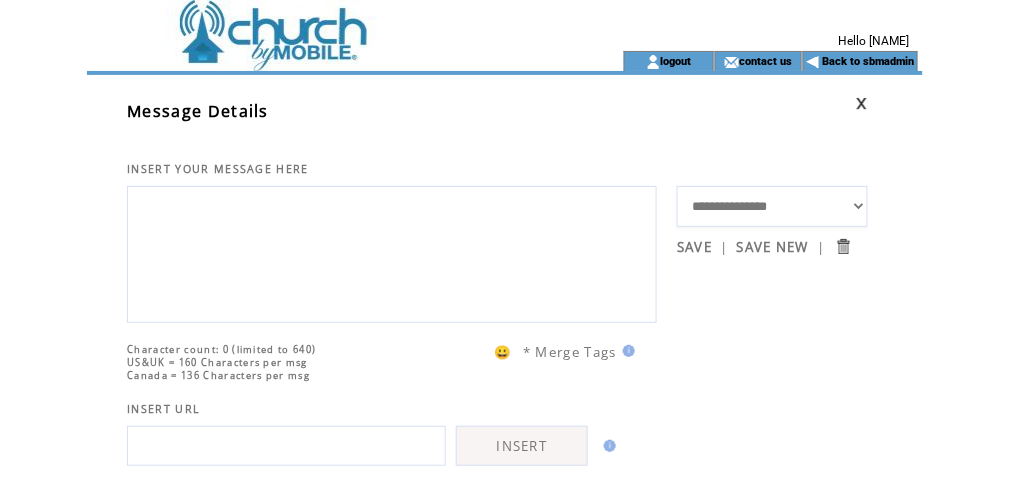 click at bounding box center [392, 252] 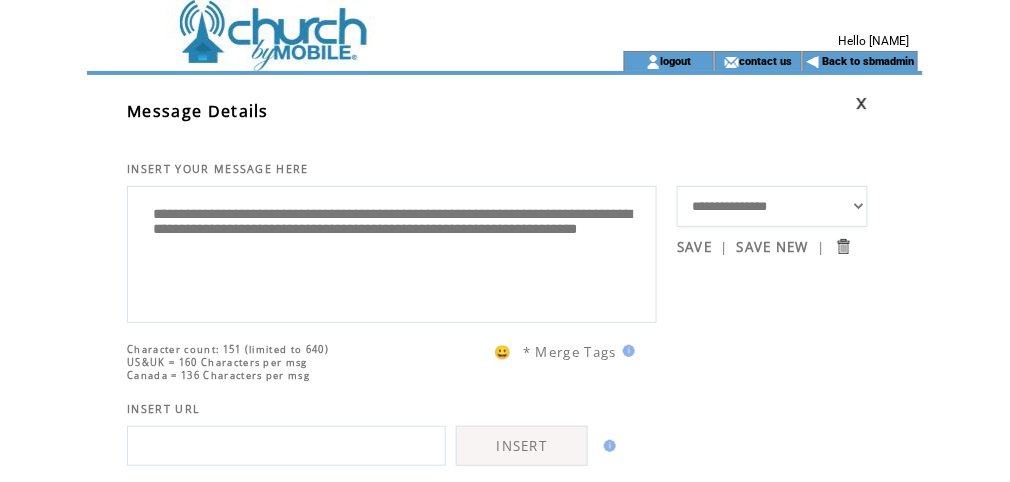 click on "Character count: 151 (limited to 640) US&UK = 160 Characters per msg Canada = 136 Characters per msg
😀 * Merge Tags" at bounding box center [402, 352] 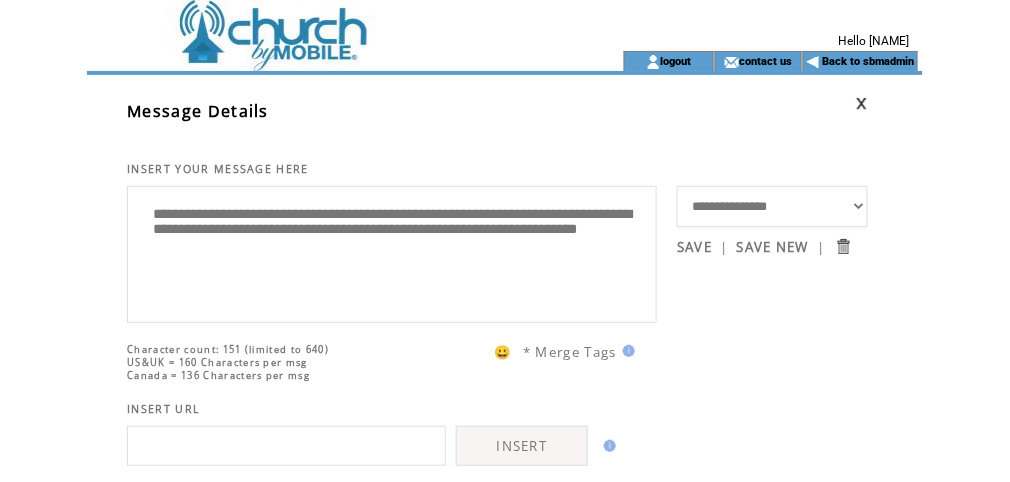 click at bounding box center (626, 351) 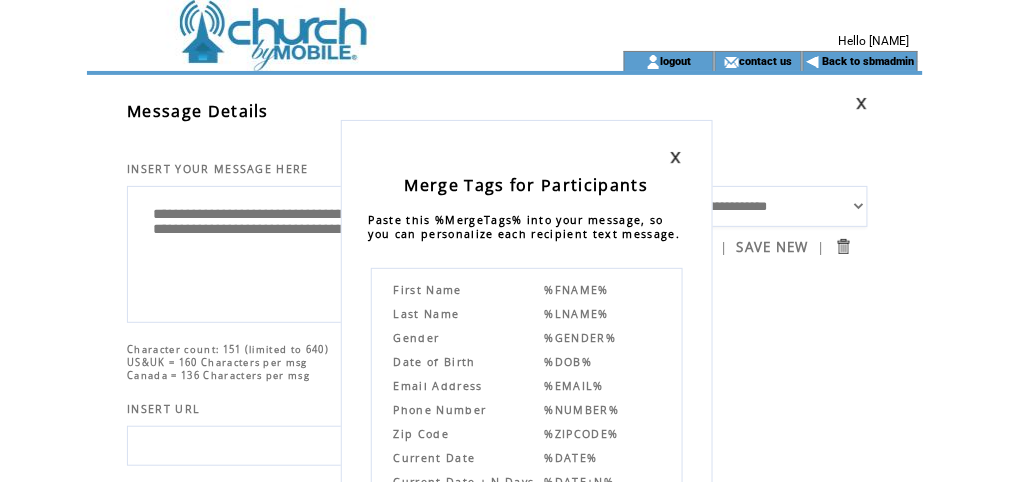 click on "%FNAME%" at bounding box center [577, 290] 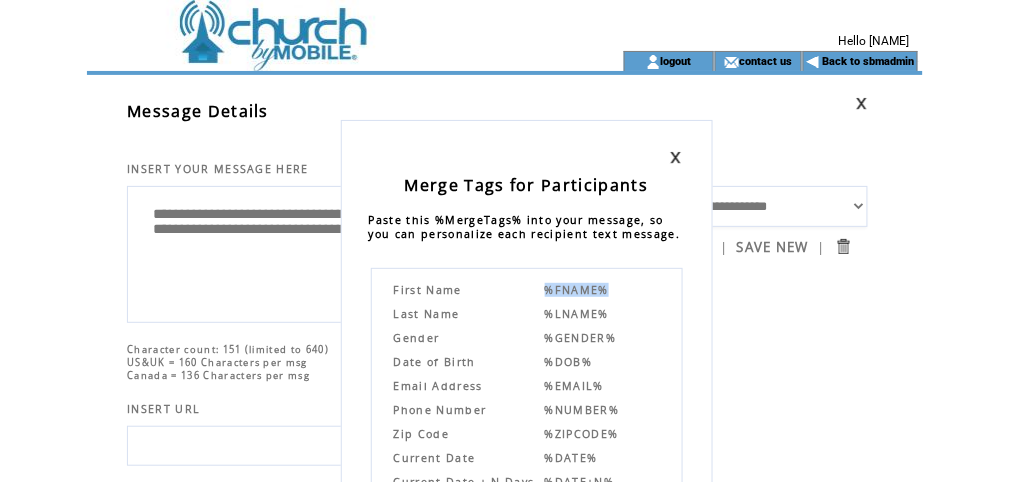 drag, startPoint x: 612, startPoint y: 289, endPoint x: 520, endPoint y: 290, distance: 92.00543 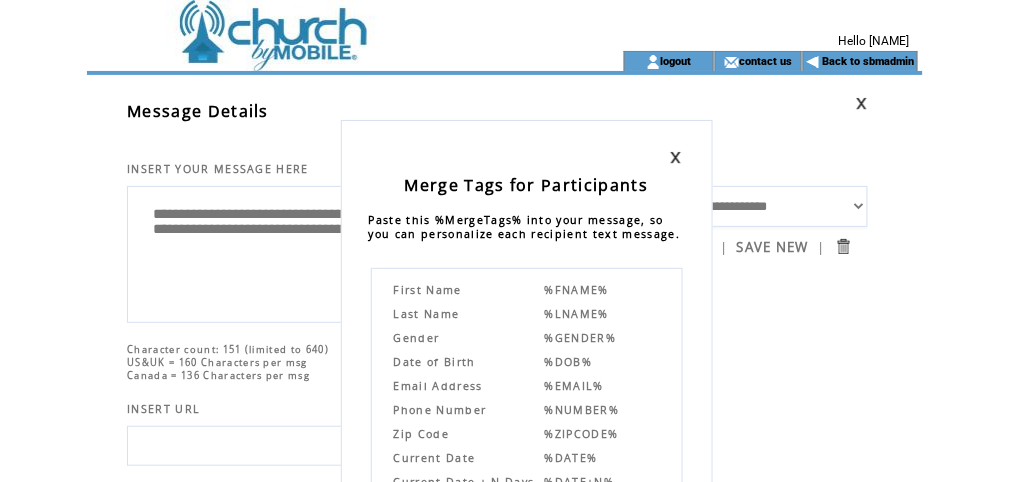 click at bounding box center (527, 157) 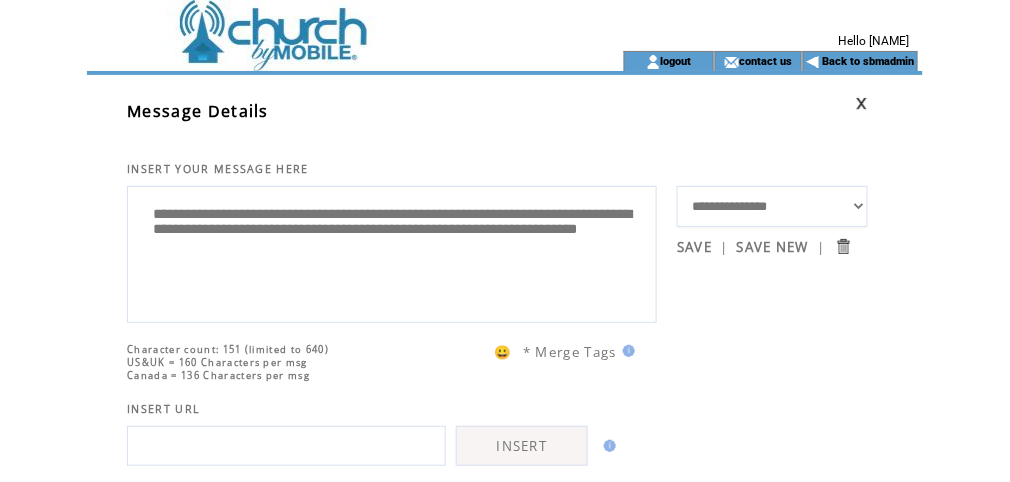 click on "**********" at bounding box center (392, 252) 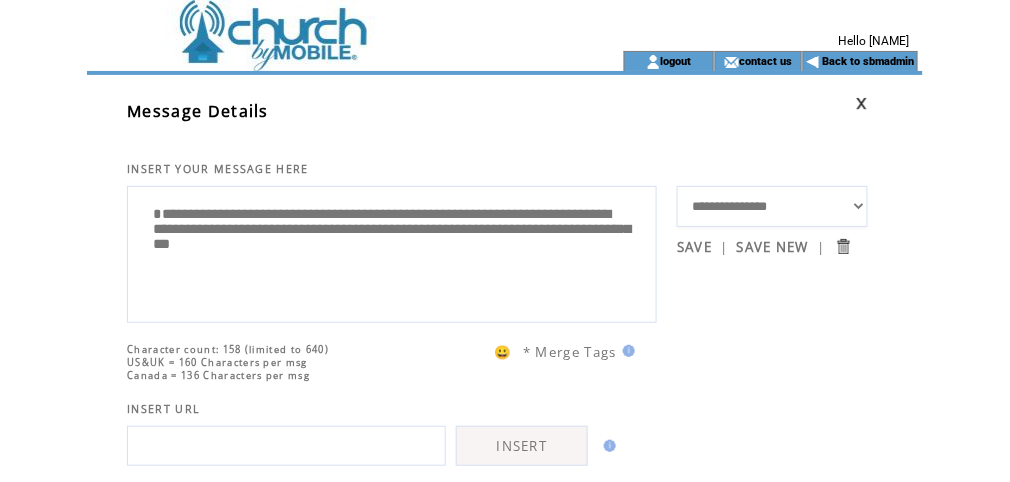 drag, startPoint x: 182, startPoint y: 222, endPoint x: 84, endPoint y: 213, distance: 98.4124 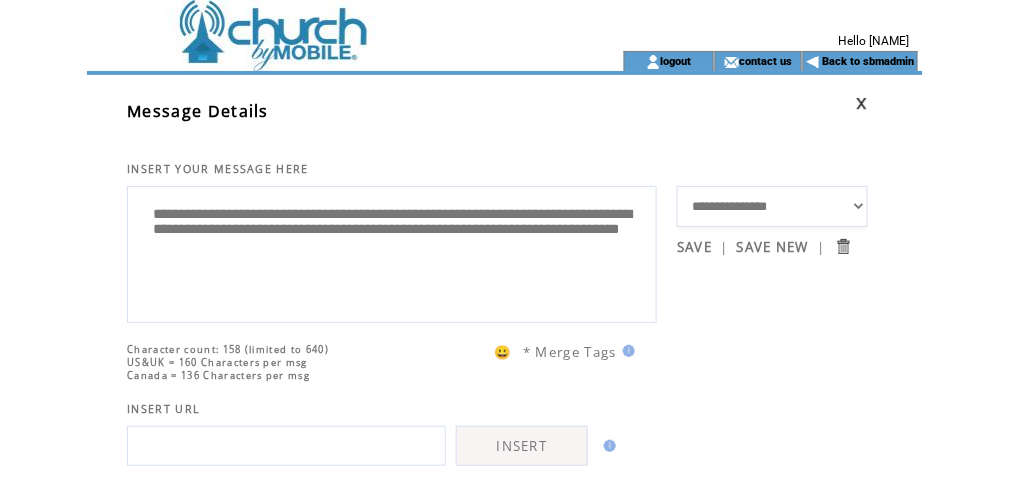 click on "**********" at bounding box center [392, 252] 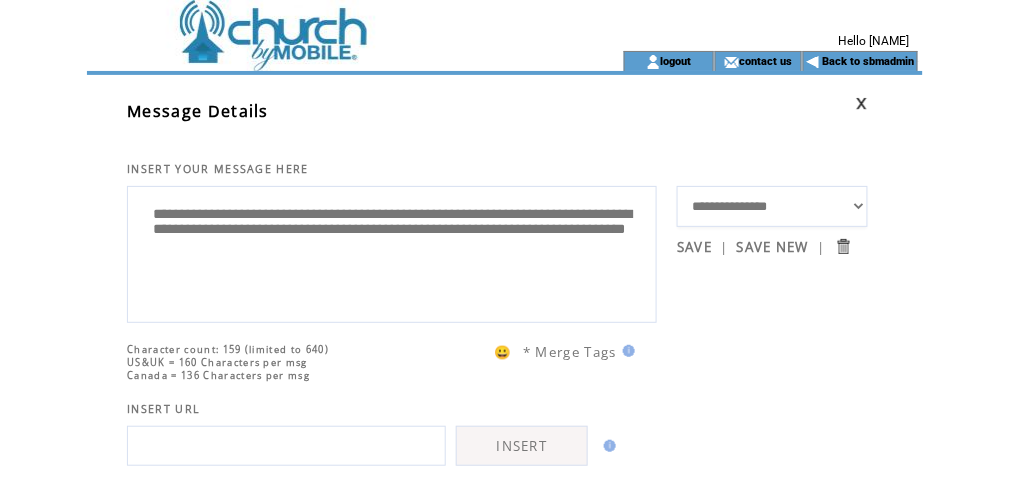 click on "**********" at bounding box center (392, 252) 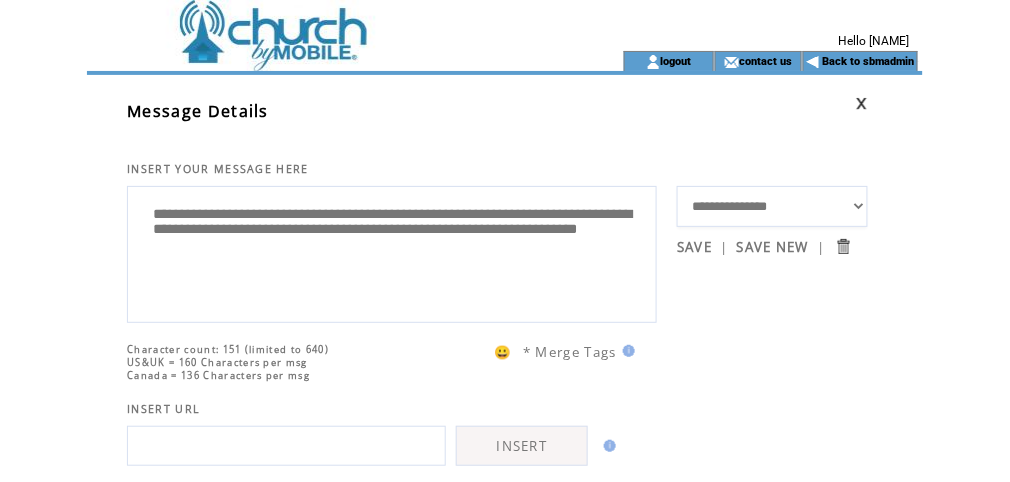 click on "**********" at bounding box center [392, 252] 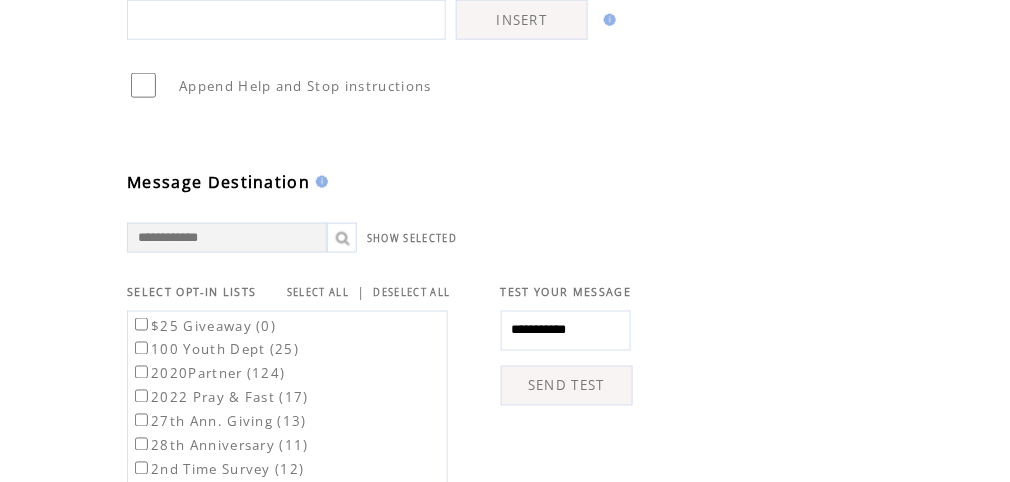 scroll, scrollTop: 426, scrollLeft: 0, axis: vertical 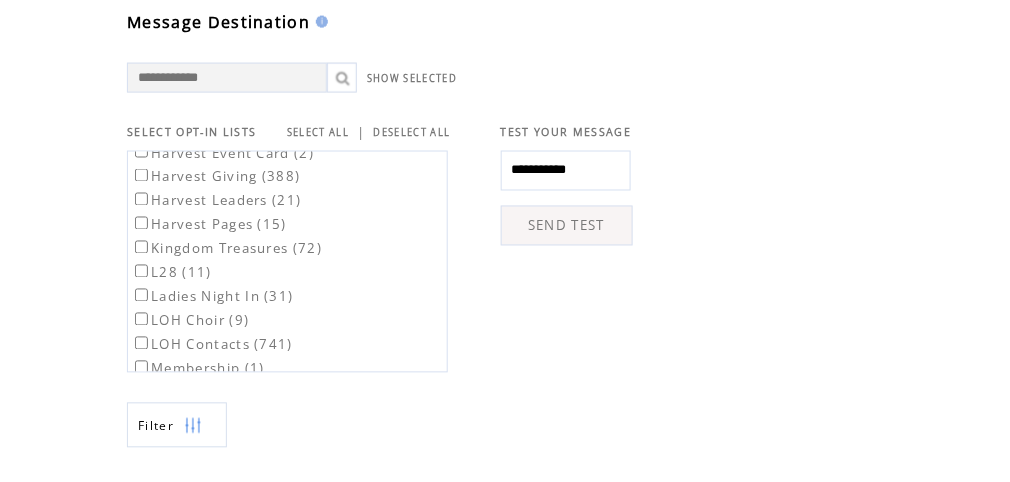 type on "**********" 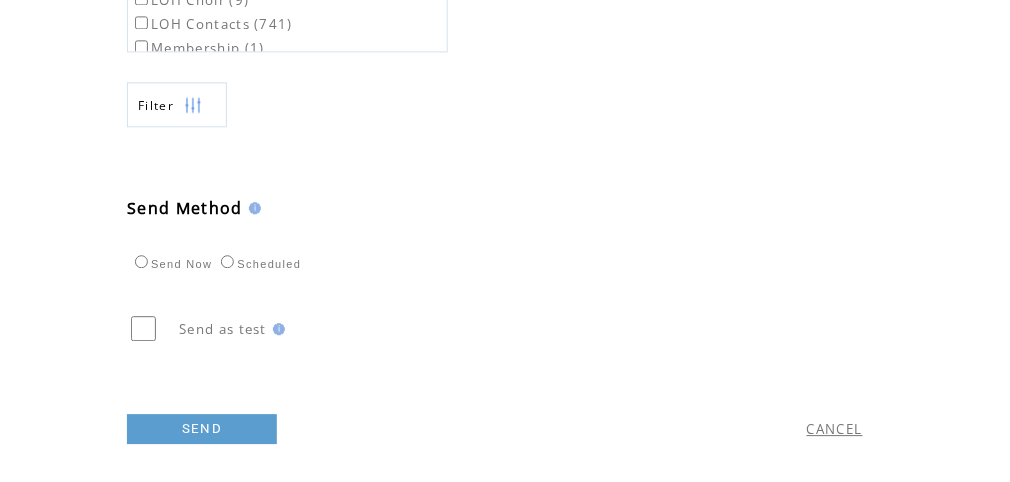 scroll, scrollTop: 955, scrollLeft: 0, axis: vertical 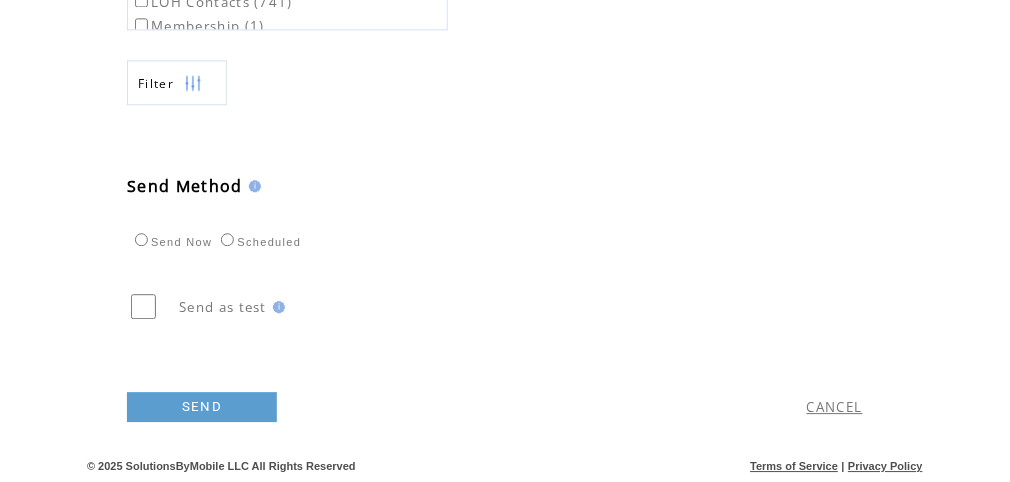 click on "SEND" at bounding box center [202, 407] 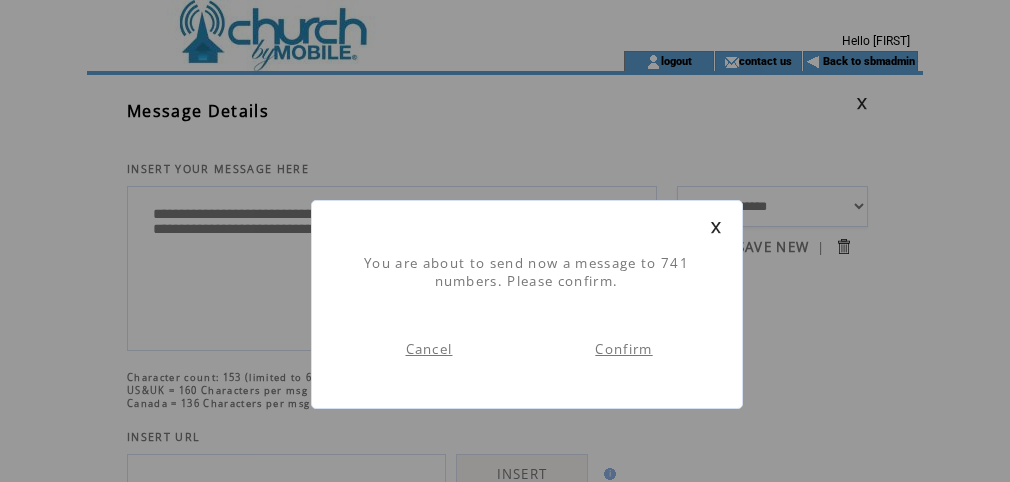 scroll, scrollTop: 0, scrollLeft: 0, axis: both 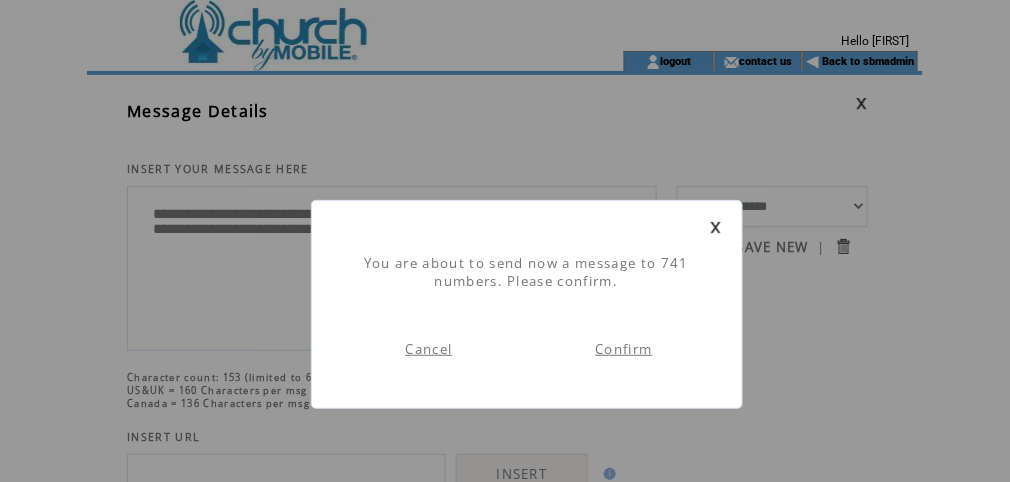 click on "Confirm" at bounding box center [623, 349] 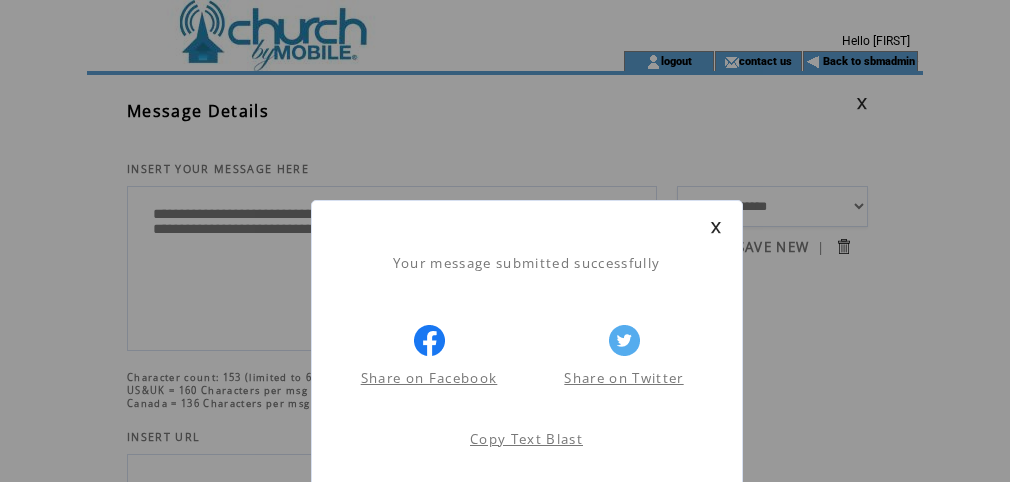 scroll, scrollTop: 0, scrollLeft: 0, axis: both 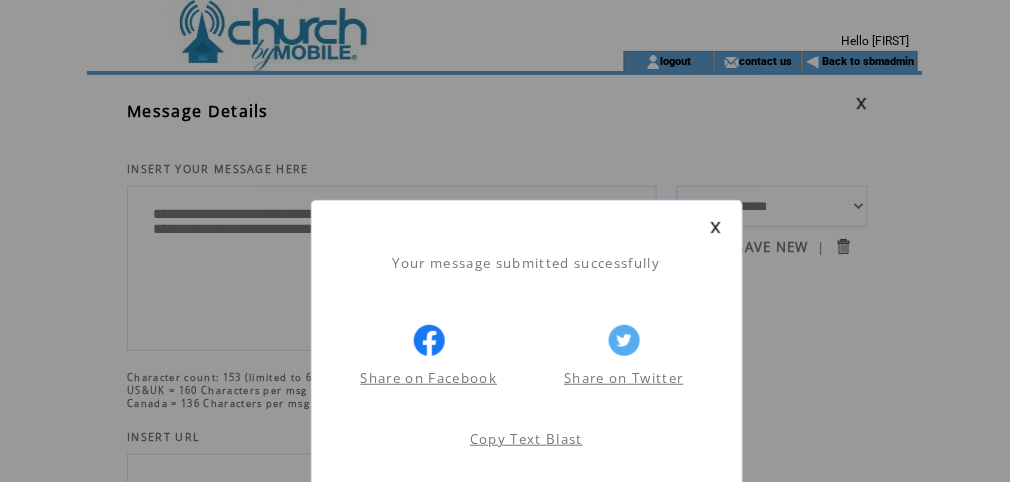 click at bounding box center (716, 227) 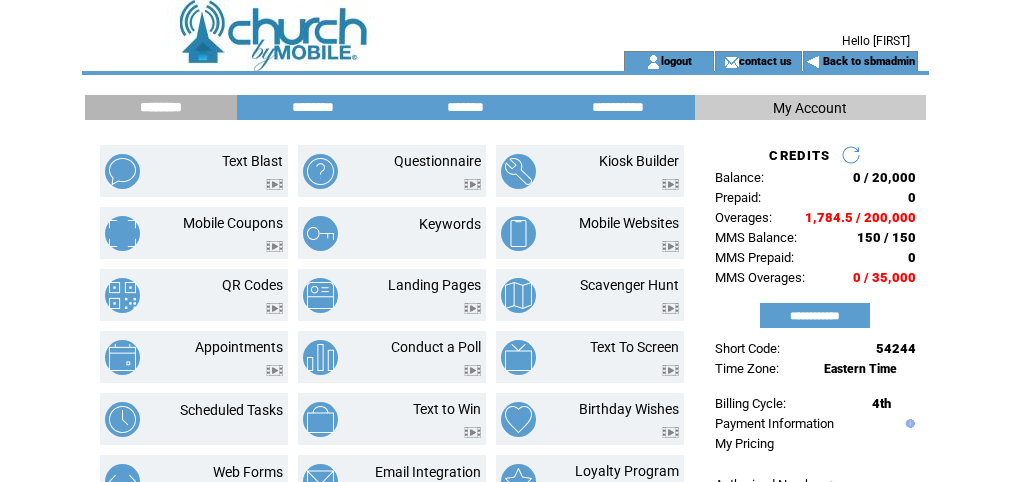 scroll, scrollTop: 0, scrollLeft: 0, axis: both 